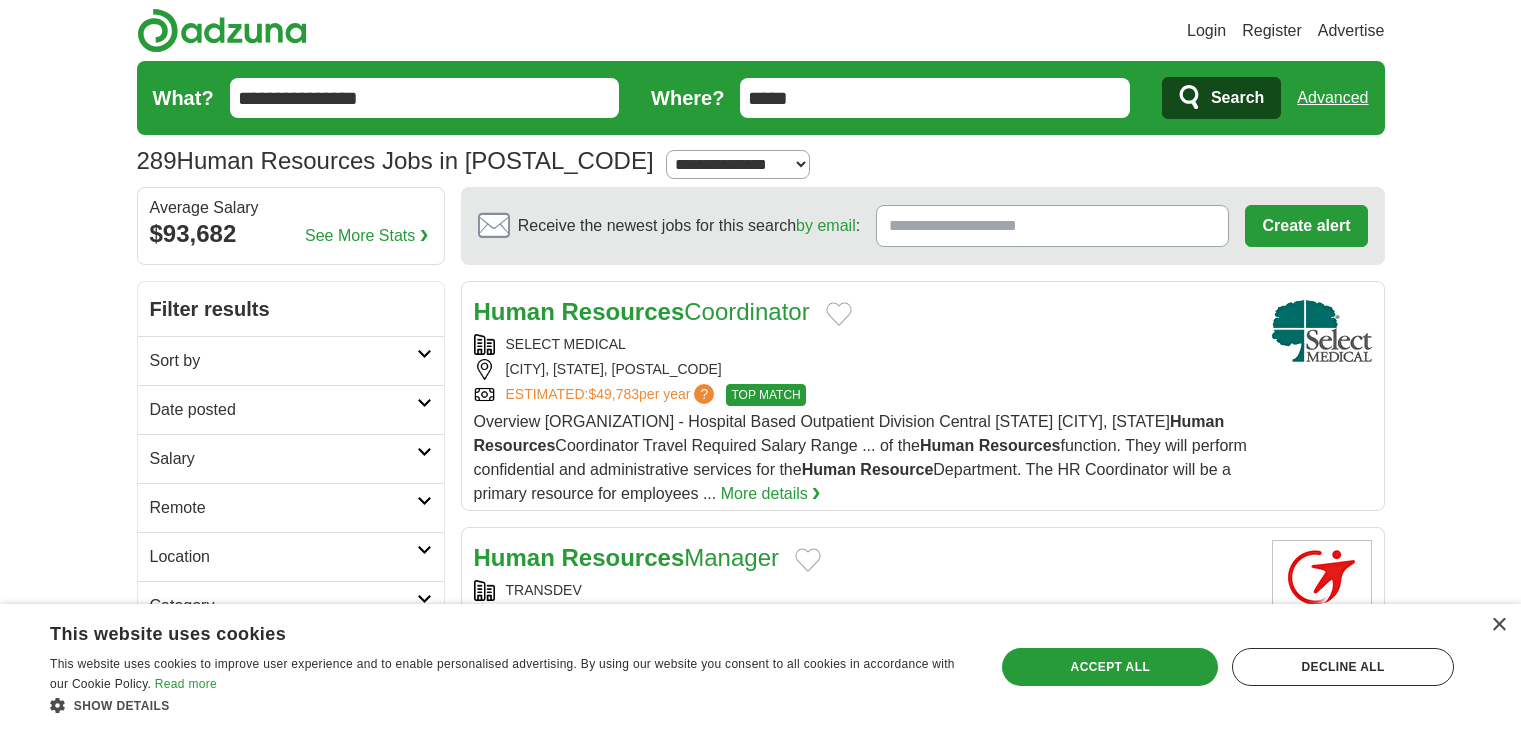 scroll, scrollTop: 0, scrollLeft: 0, axis: both 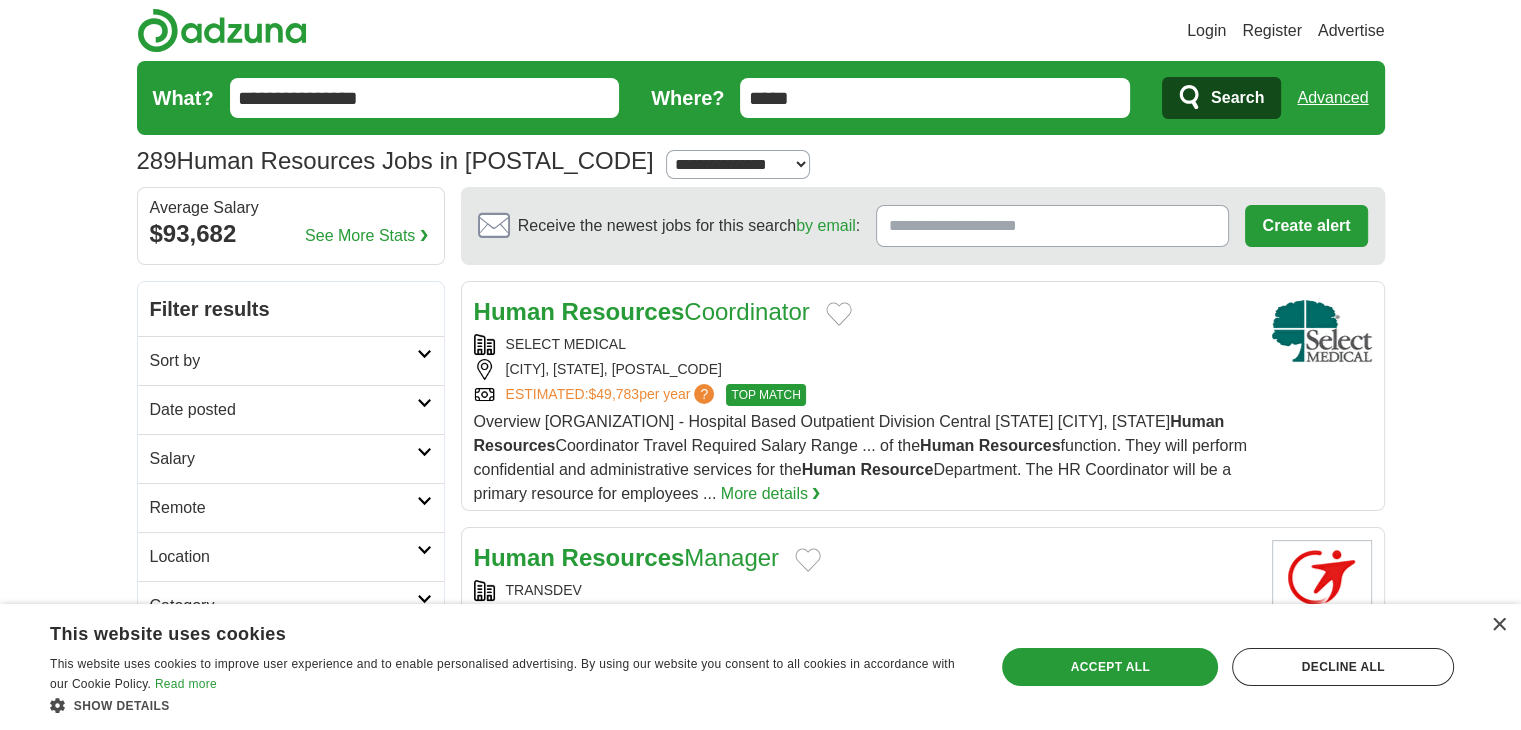 click on "Login" at bounding box center (1206, 31) 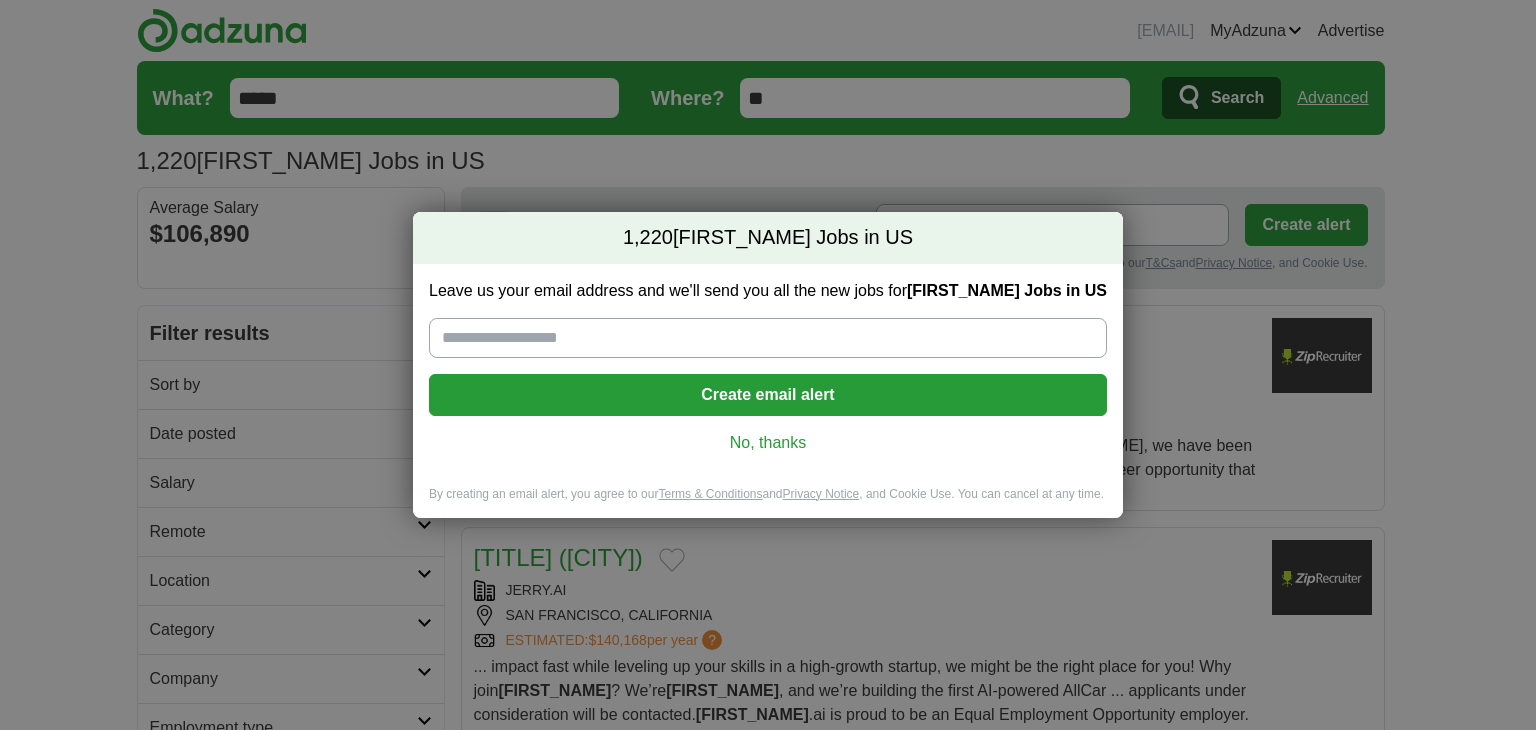 scroll, scrollTop: 0, scrollLeft: 0, axis: both 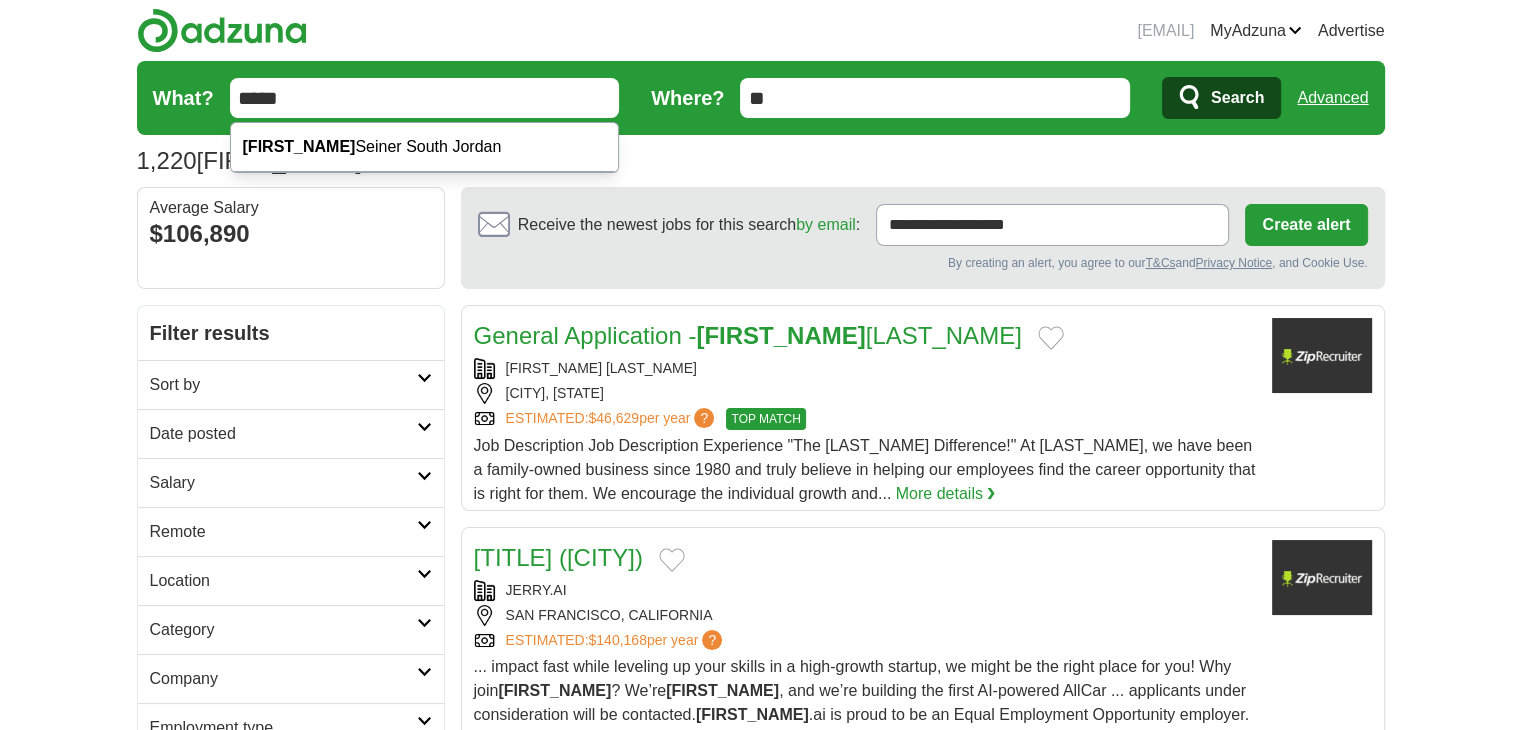 drag, startPoint x: 357, startPoint y: 105, endPoint x: 178, endPoint y: 106, distance: 179.00279 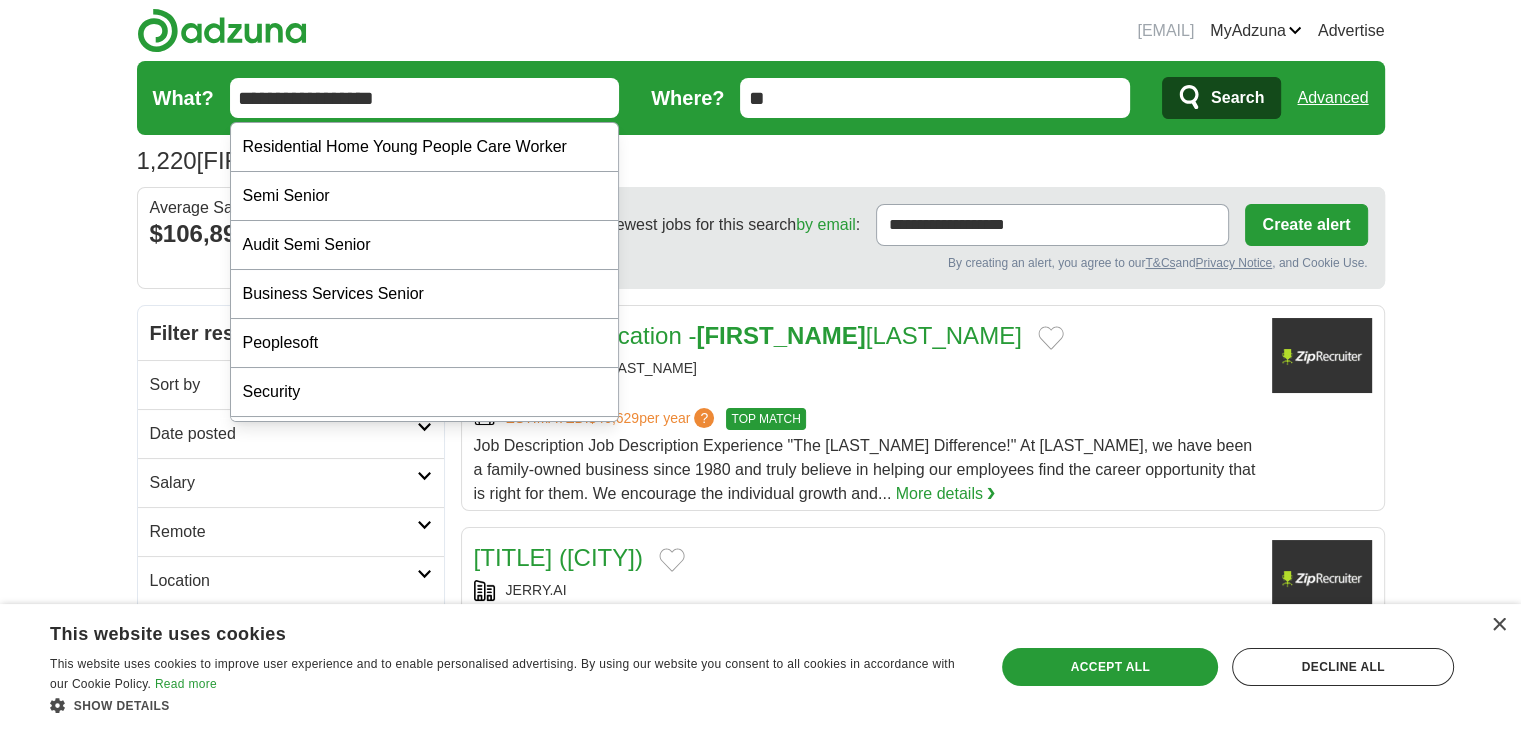 type on "**********" 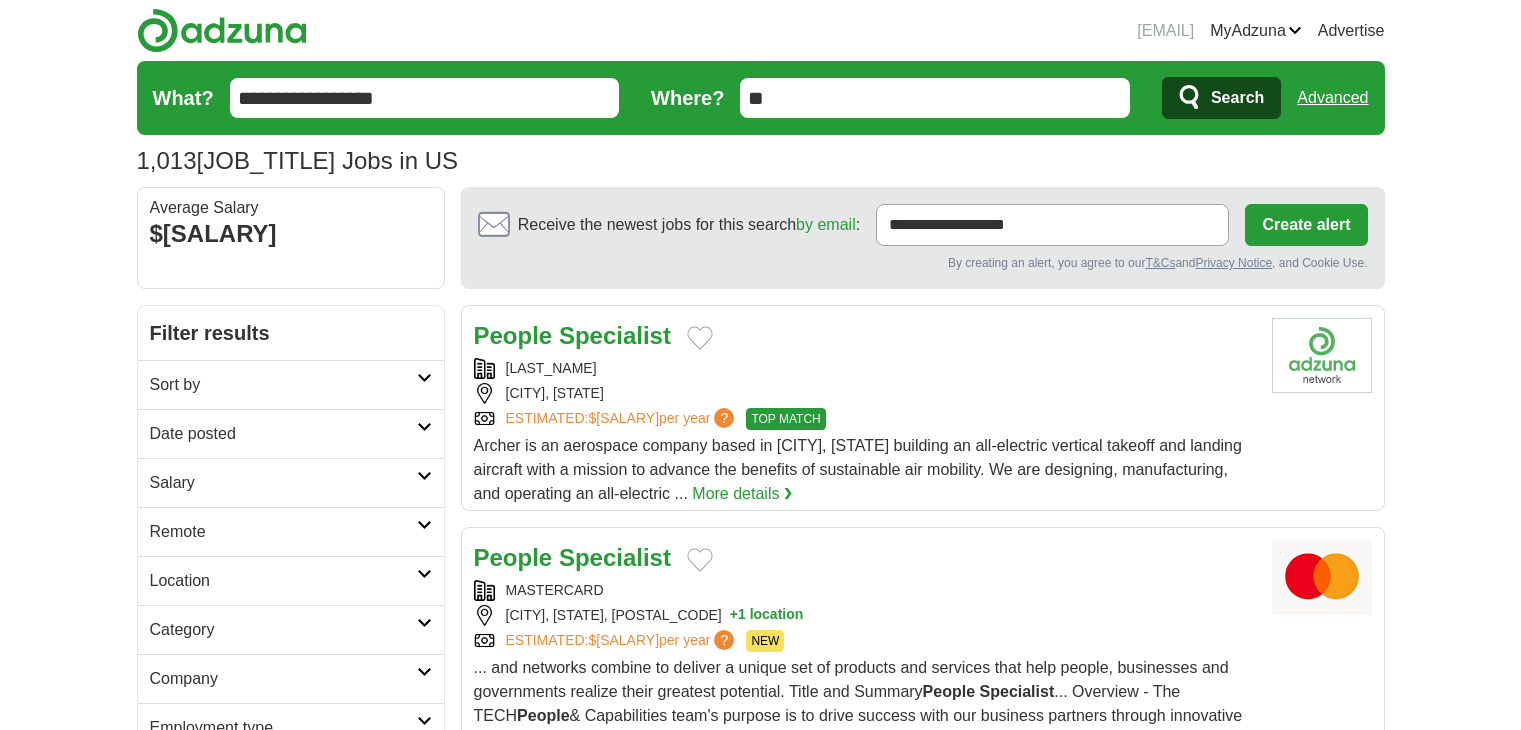 scroll, scrollTop: 0, scrollLeft: 0, axis: both 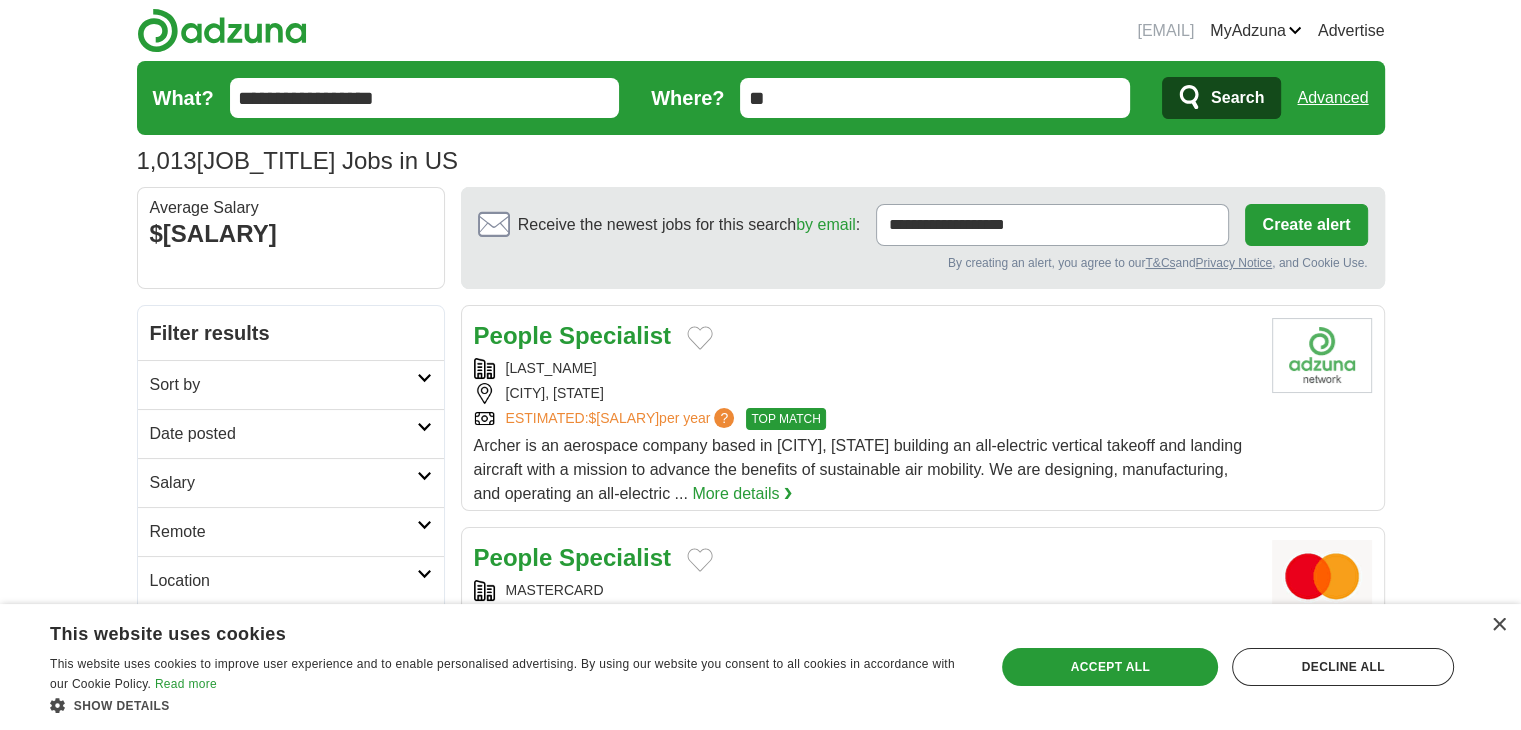 drag, startPoint x: 483, startPoint y: 93, endPoint x: 0, endPoint y: 71, distance: 483.50076 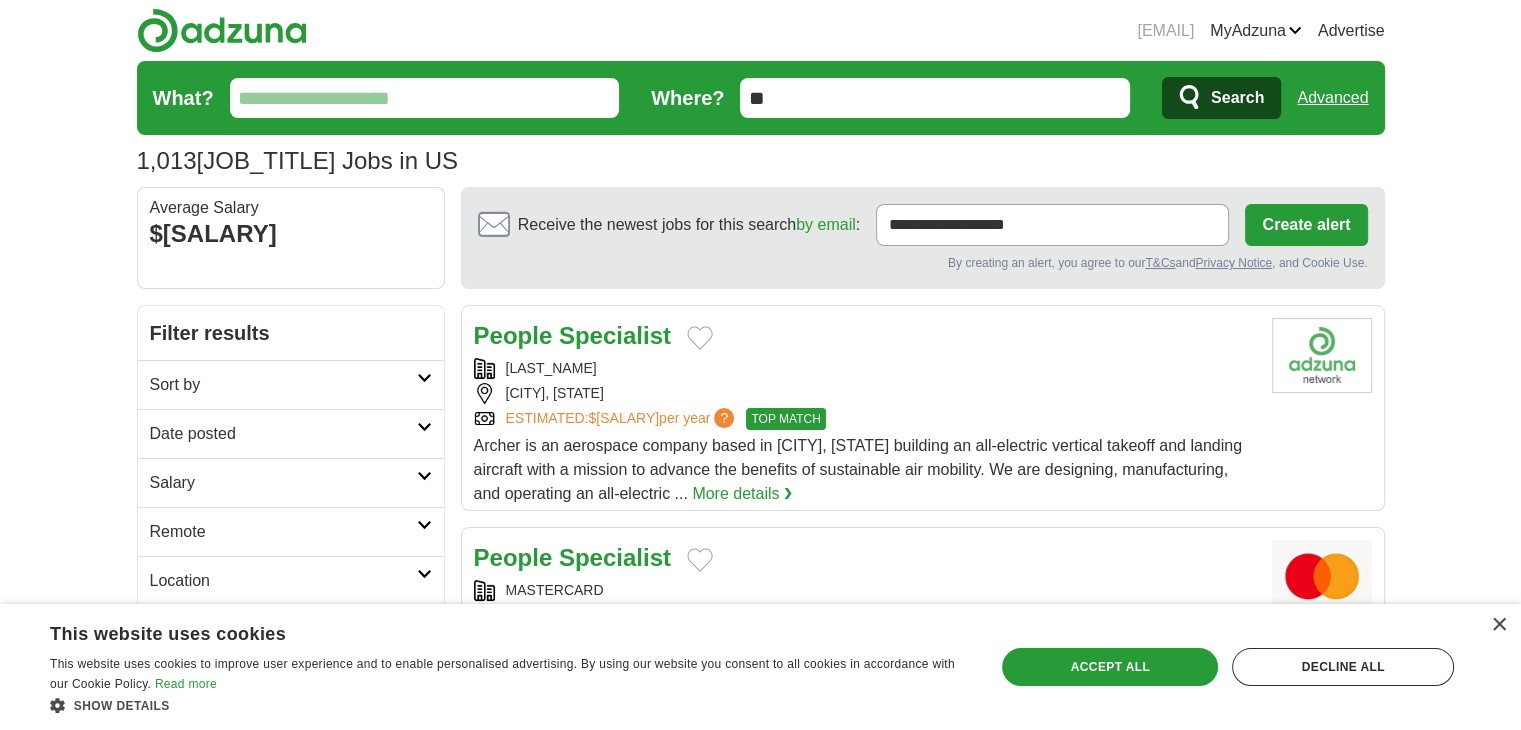 paste on "**********" 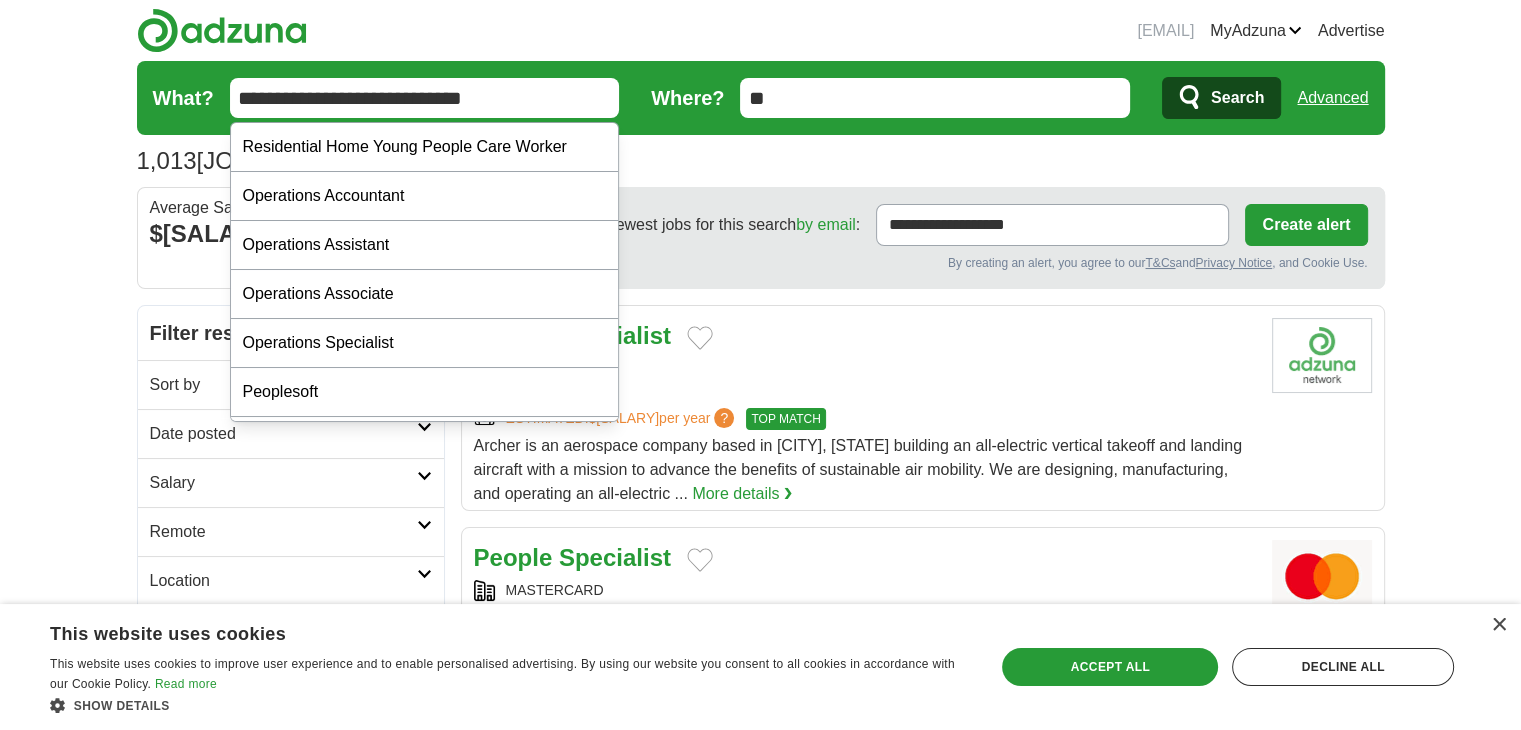 type on "**********" 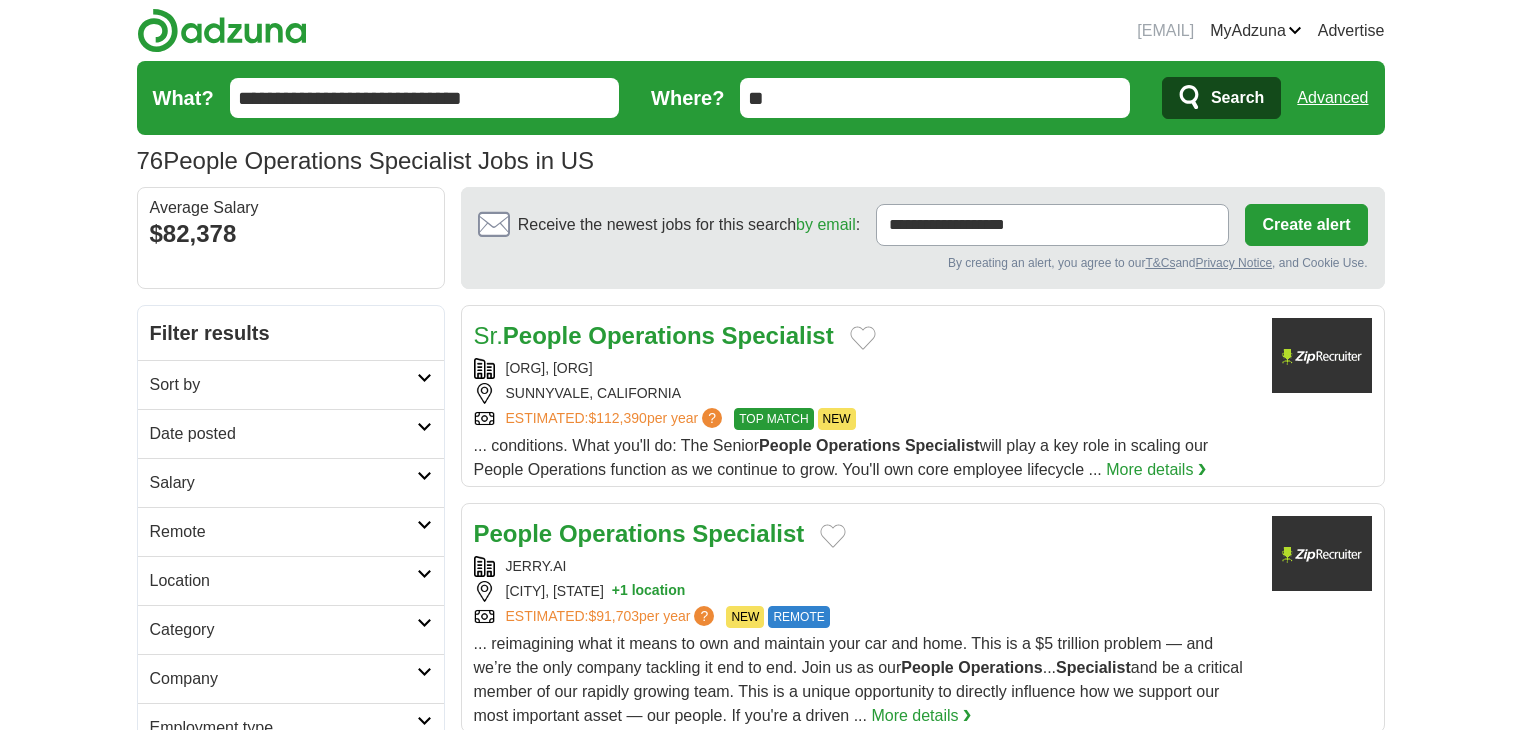scroll, scrollTop: 0, scrollLeft: 0, axis: both 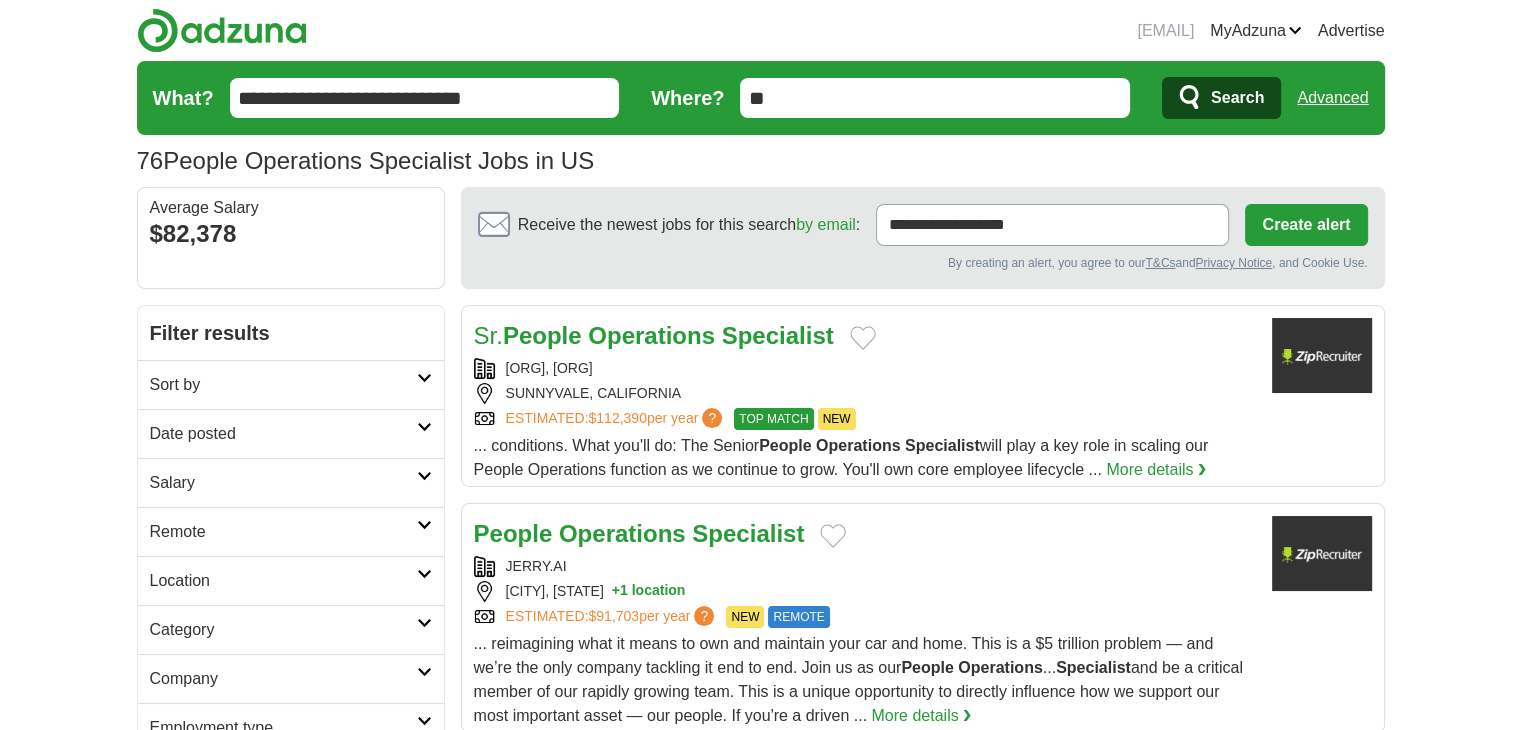click on "**" at bounding box center [935, 98] 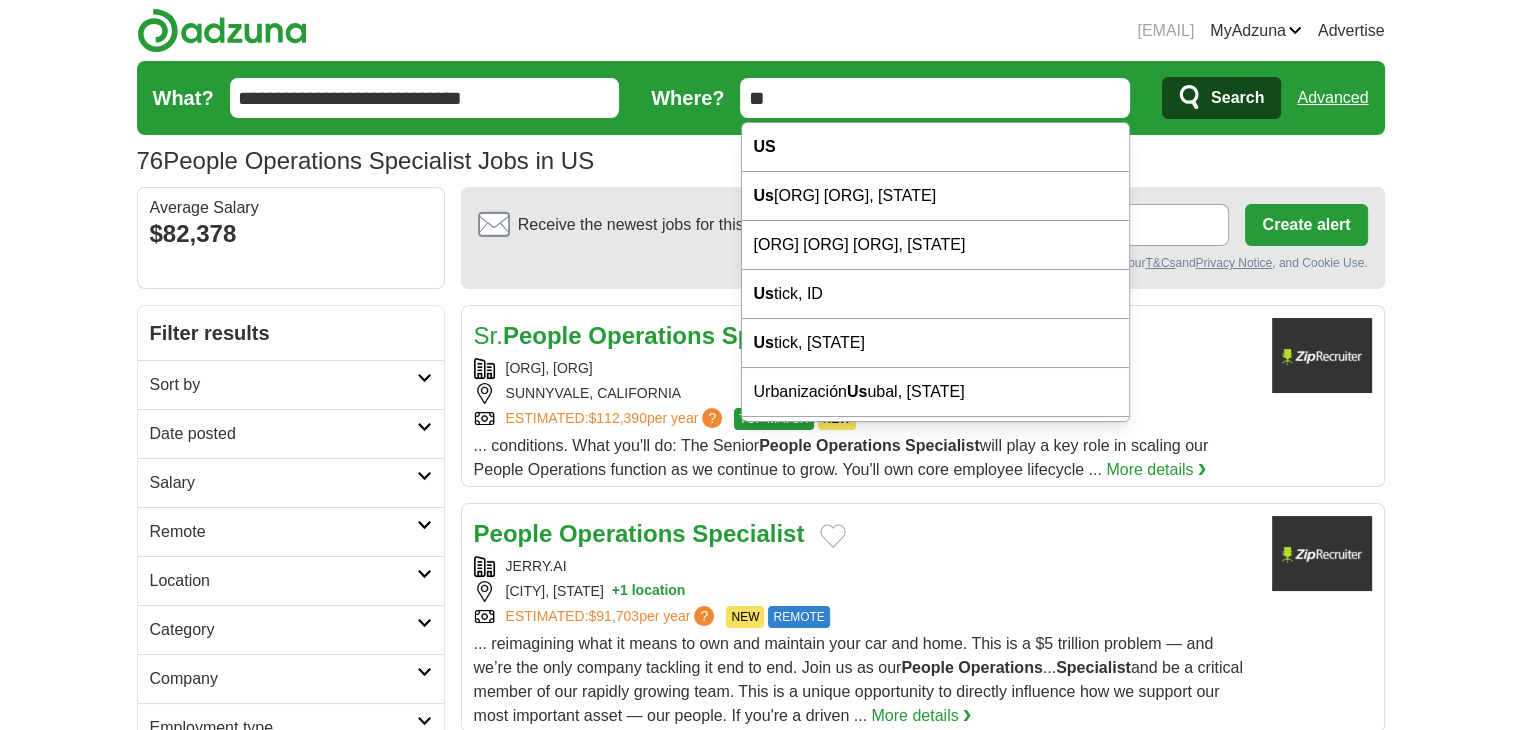 type on "*" 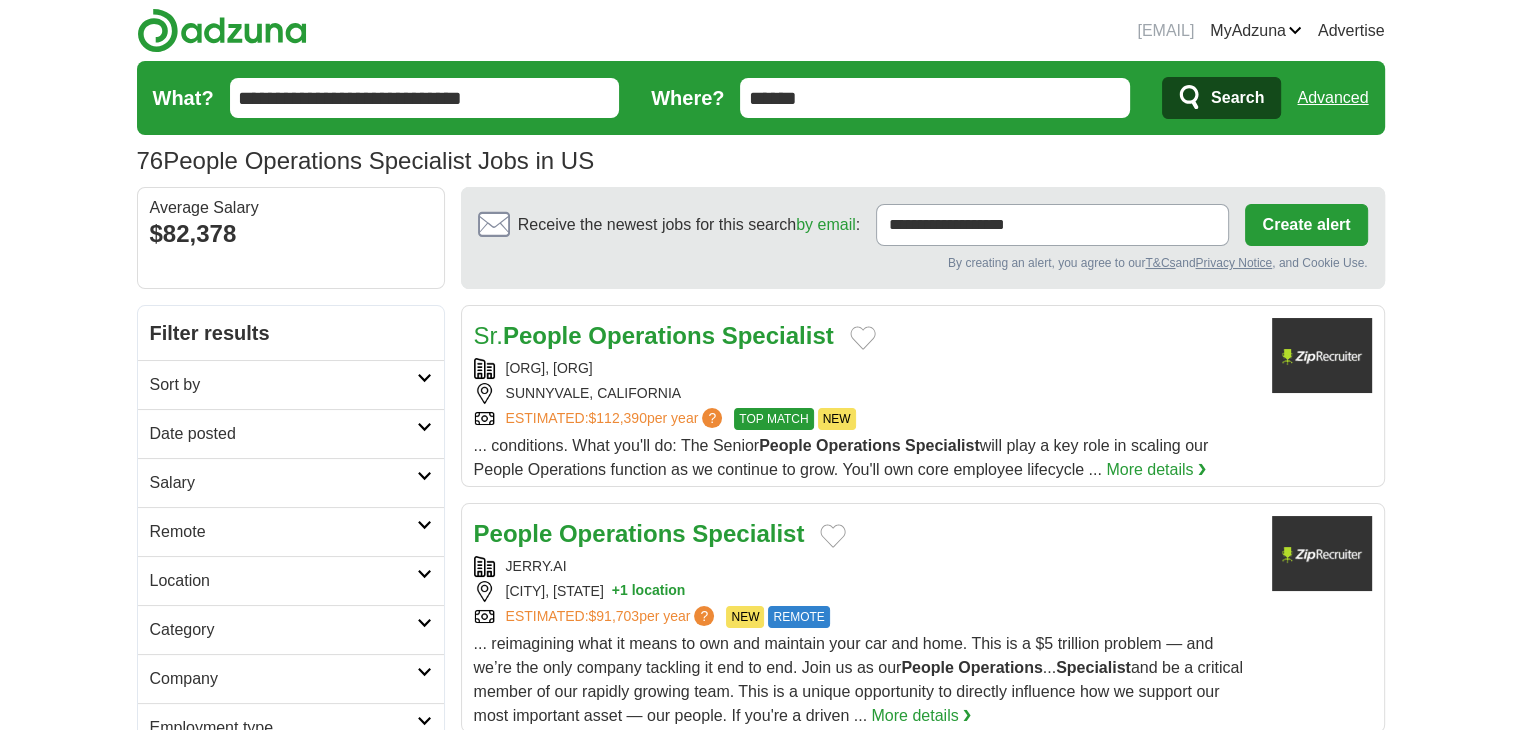 type on "******" 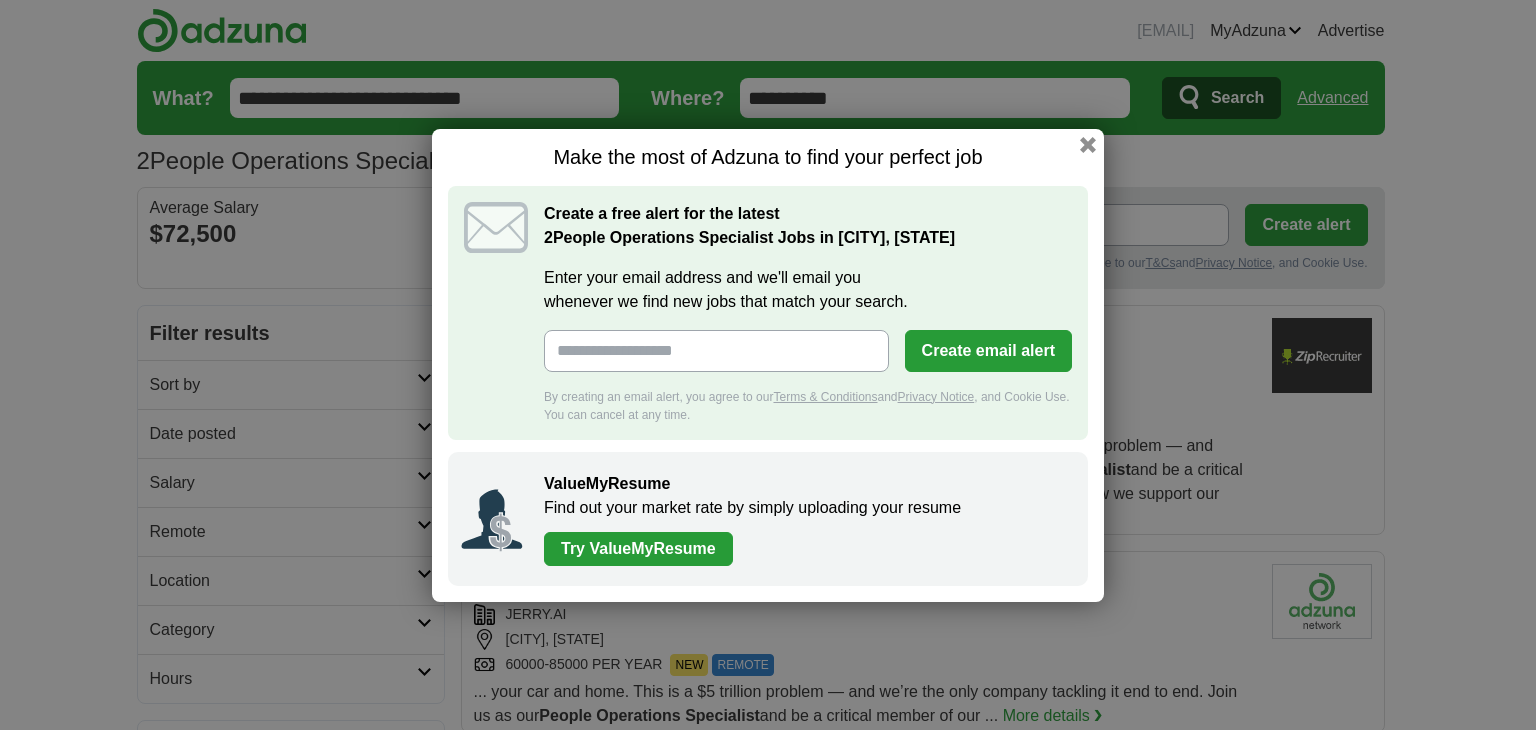 scroll, scrollTop: 0, scrollLeft: 0, axis: both 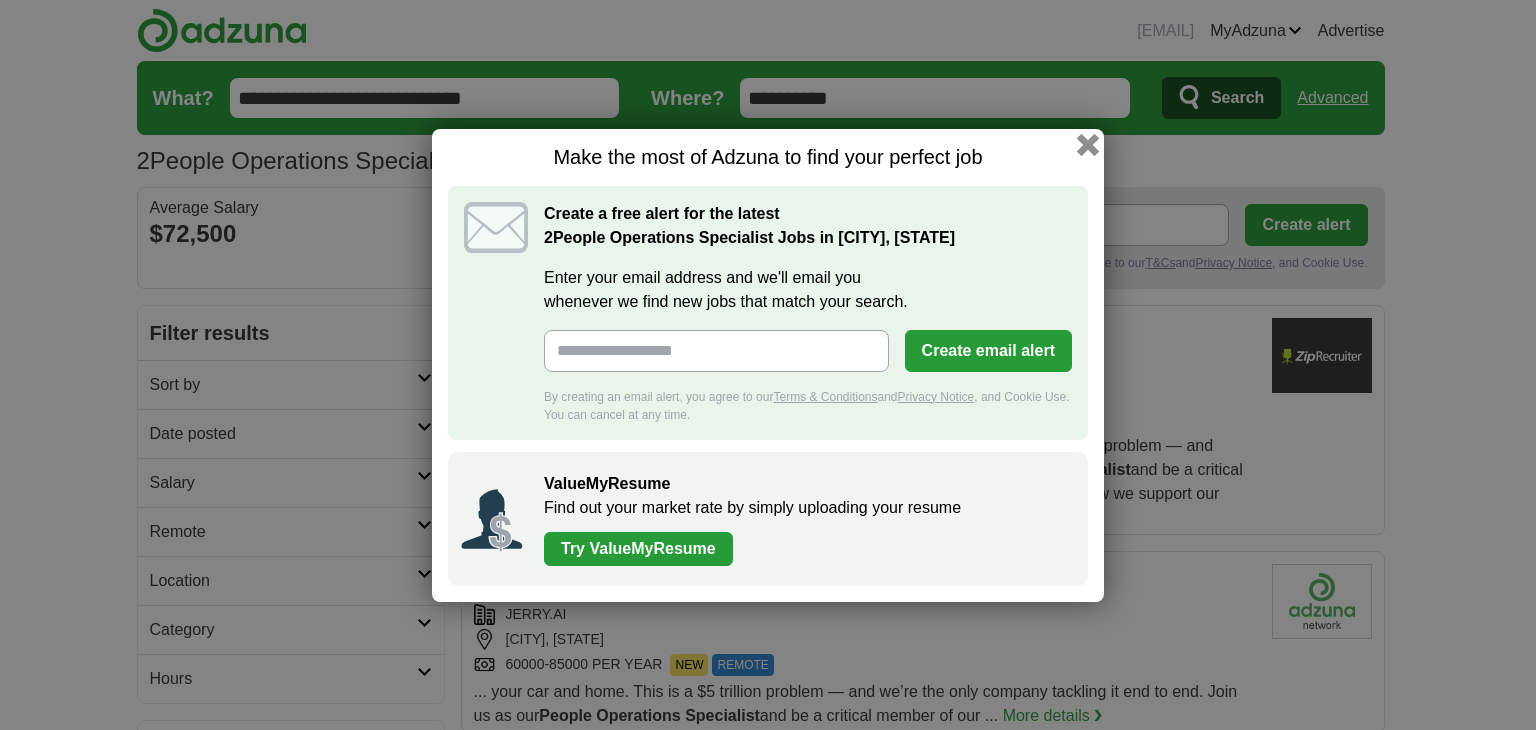 click at bounding box center [1088, 144] 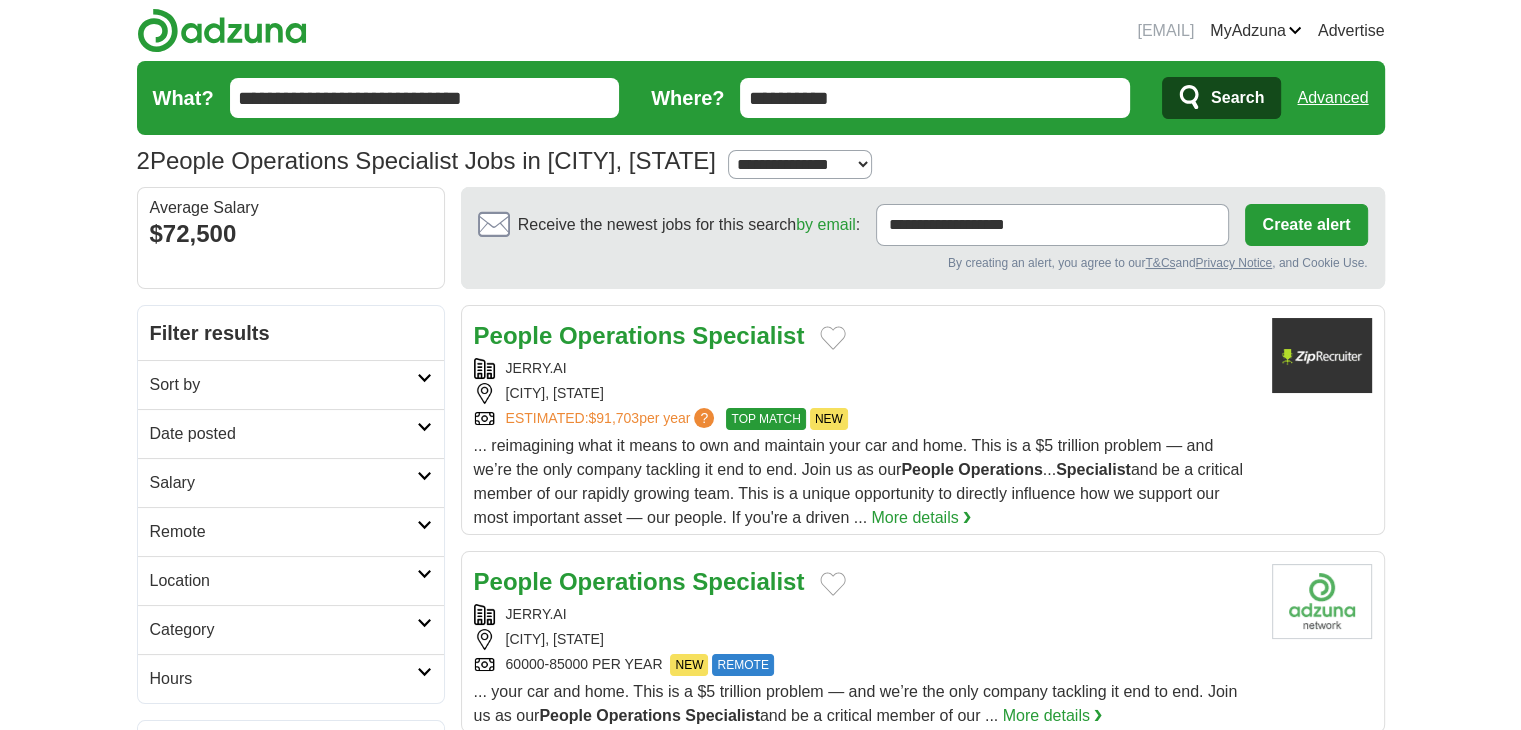 click on "Operations" at bounding box center [622, 335] 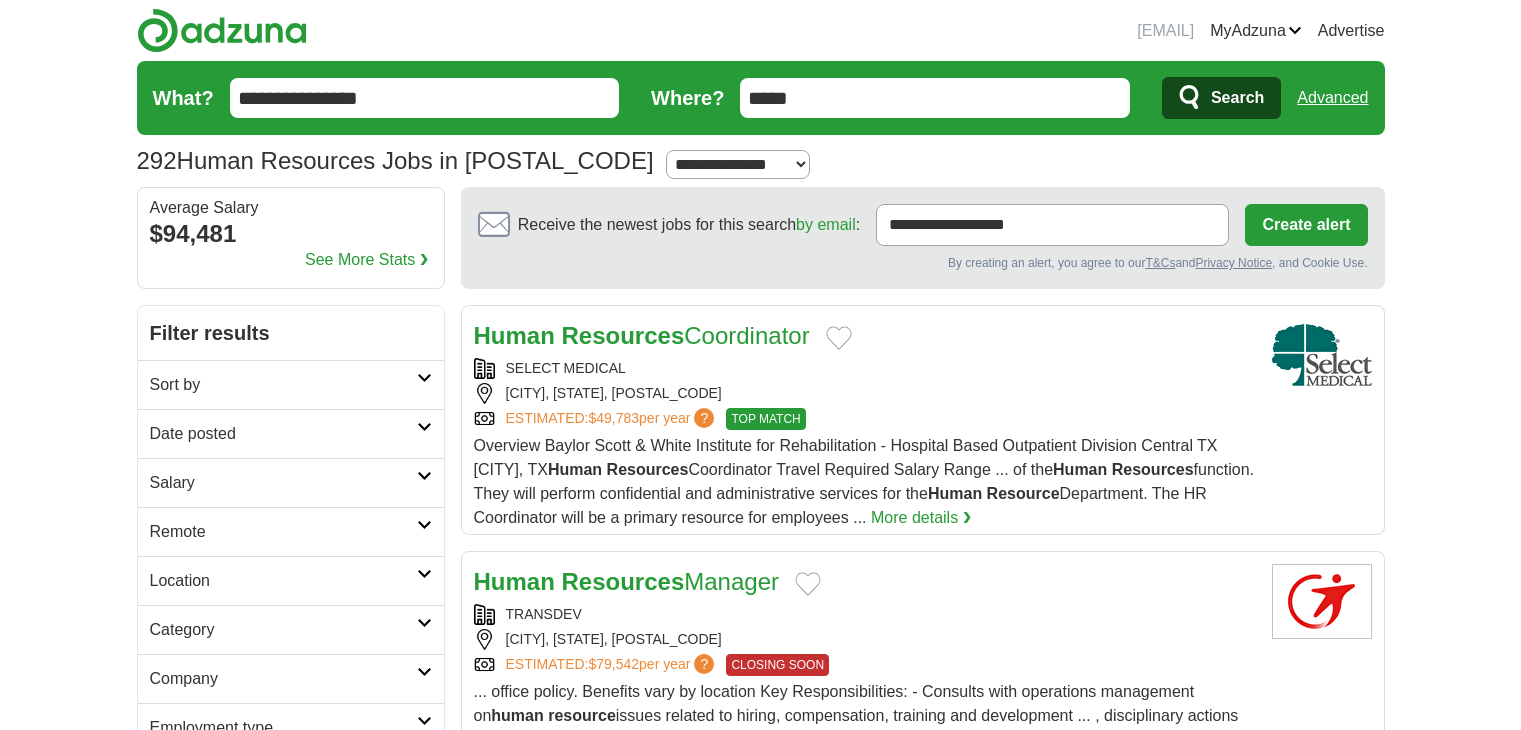 scroll, scrollTop: 0, scrollLeft: 0, axis: both 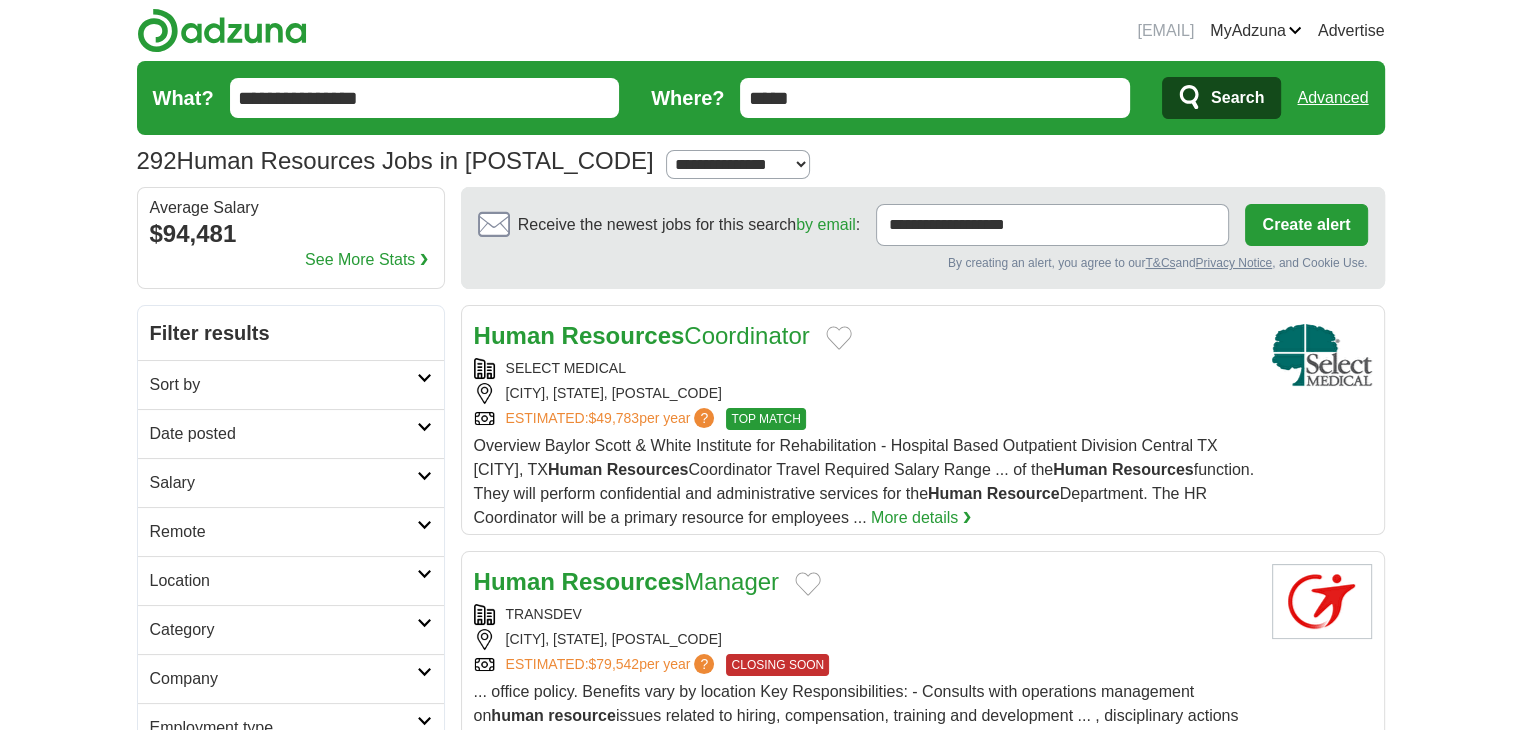 click on "[EMAIL]
MyAdzuna
Alerts
Favorites
Resumes
ApplyIQ
Preferences
Posted jobs
Logout
Advertise
292
Human Resources Jobs in [POSTAL_CODE]
Salary
Salary
Select a salary range
Salary from
from $10,000
from $20,000 from $40,000" at bounding box center (760, 1699) 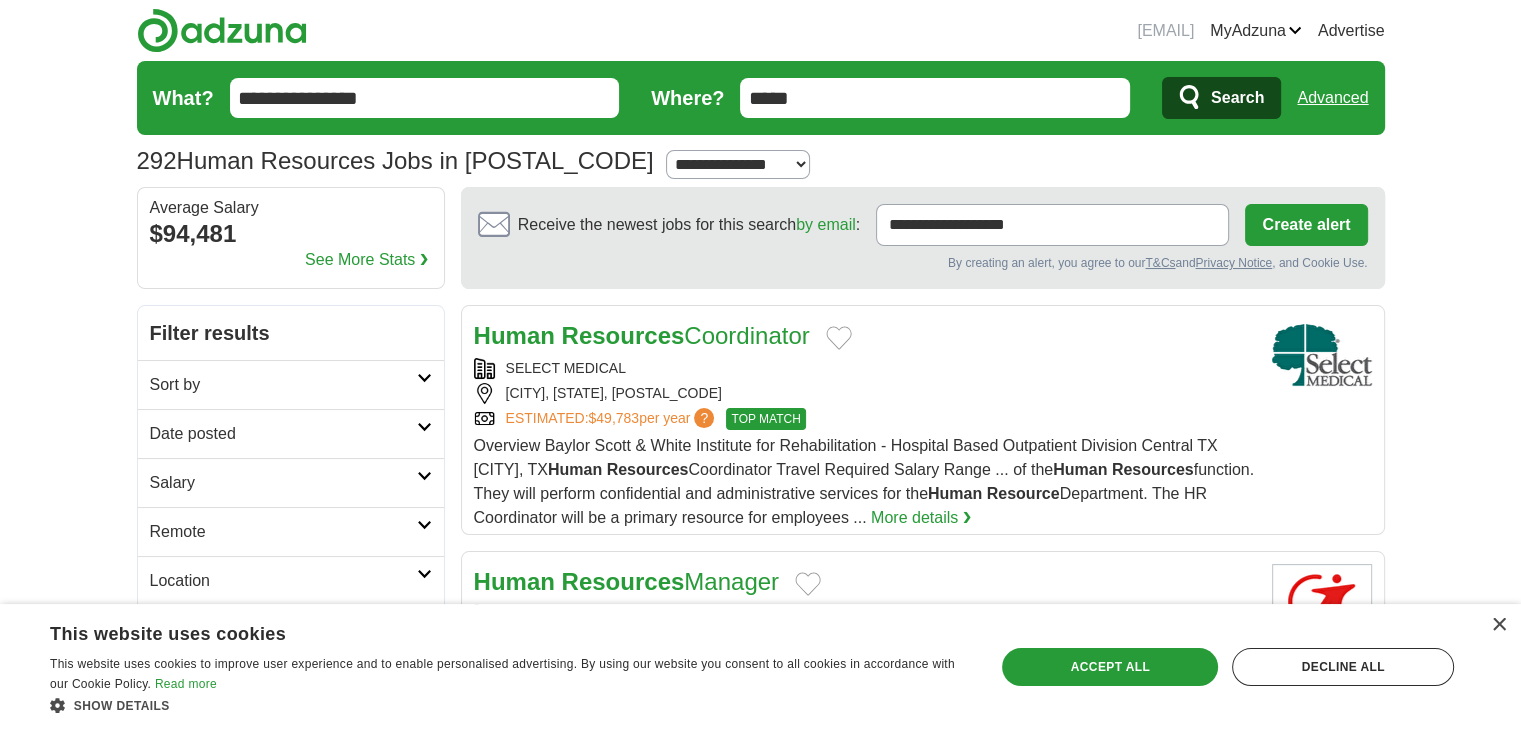 click on "Logout" at bounding box center [0, 0] 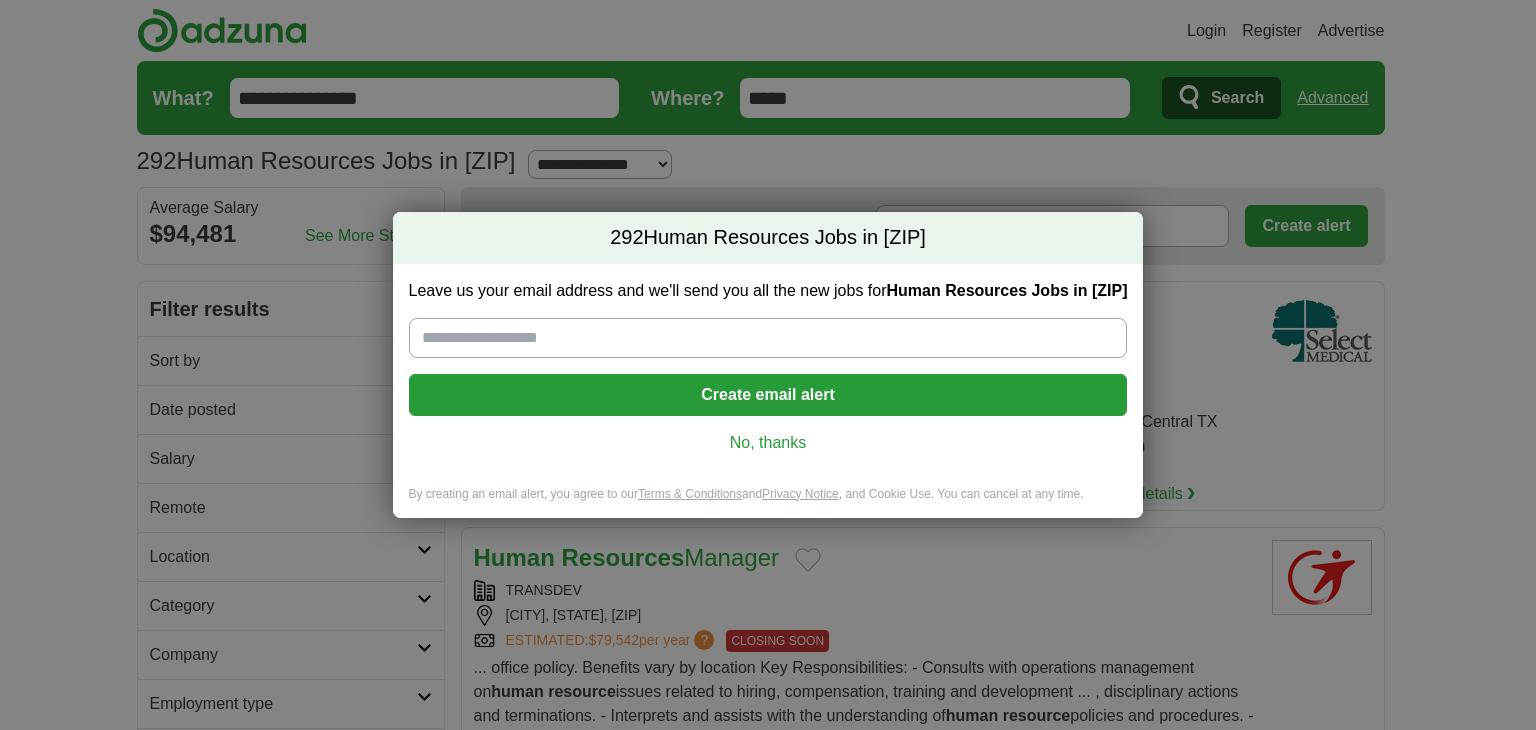 scroll, scrollTop: 0, scrollLeft: 0, axis: both 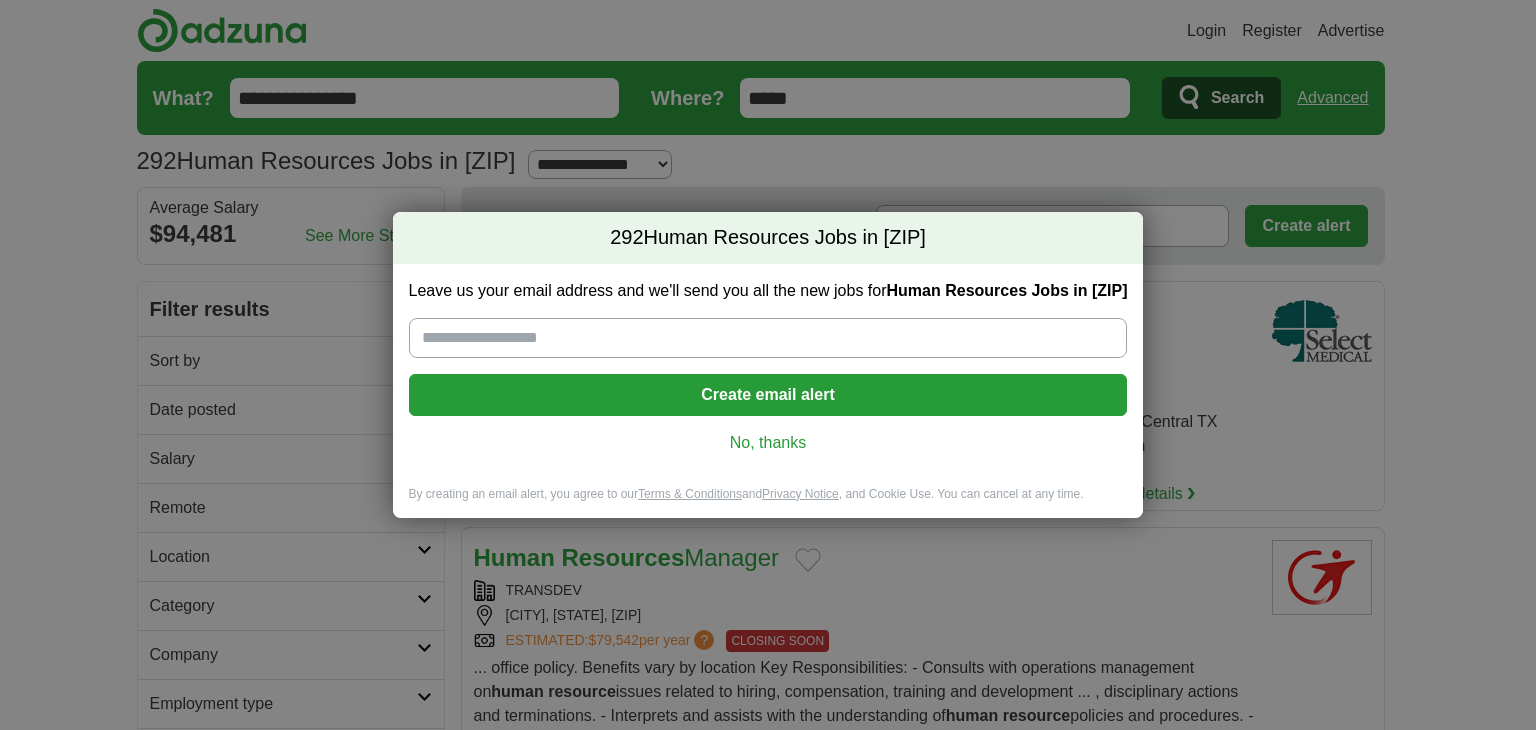 click on "Leave us your email address and we'll send you all the new jobs for  Human Resources  Jobs in 78726" at bounding box center [768, 338] 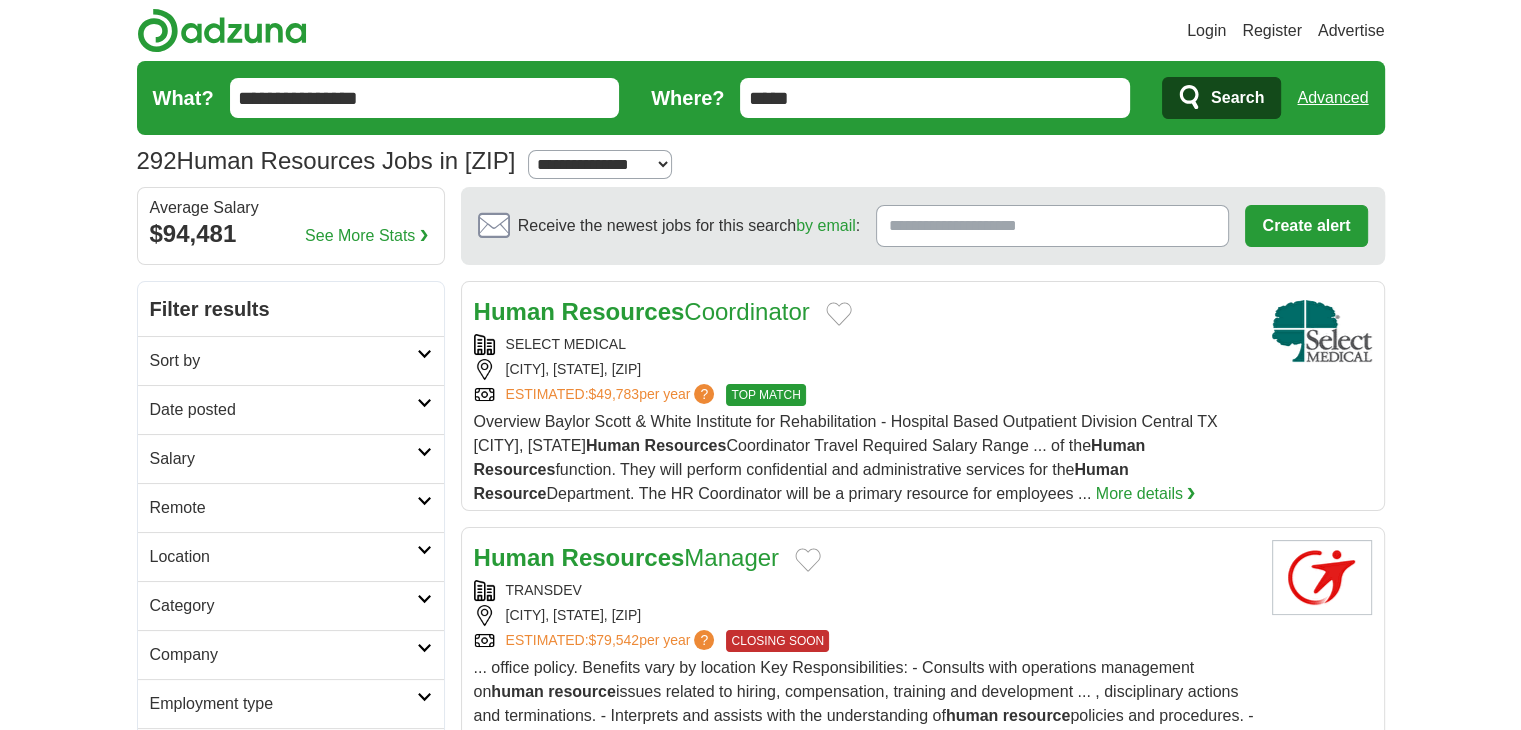 click on "Login" at bounding box center (1206, 31) 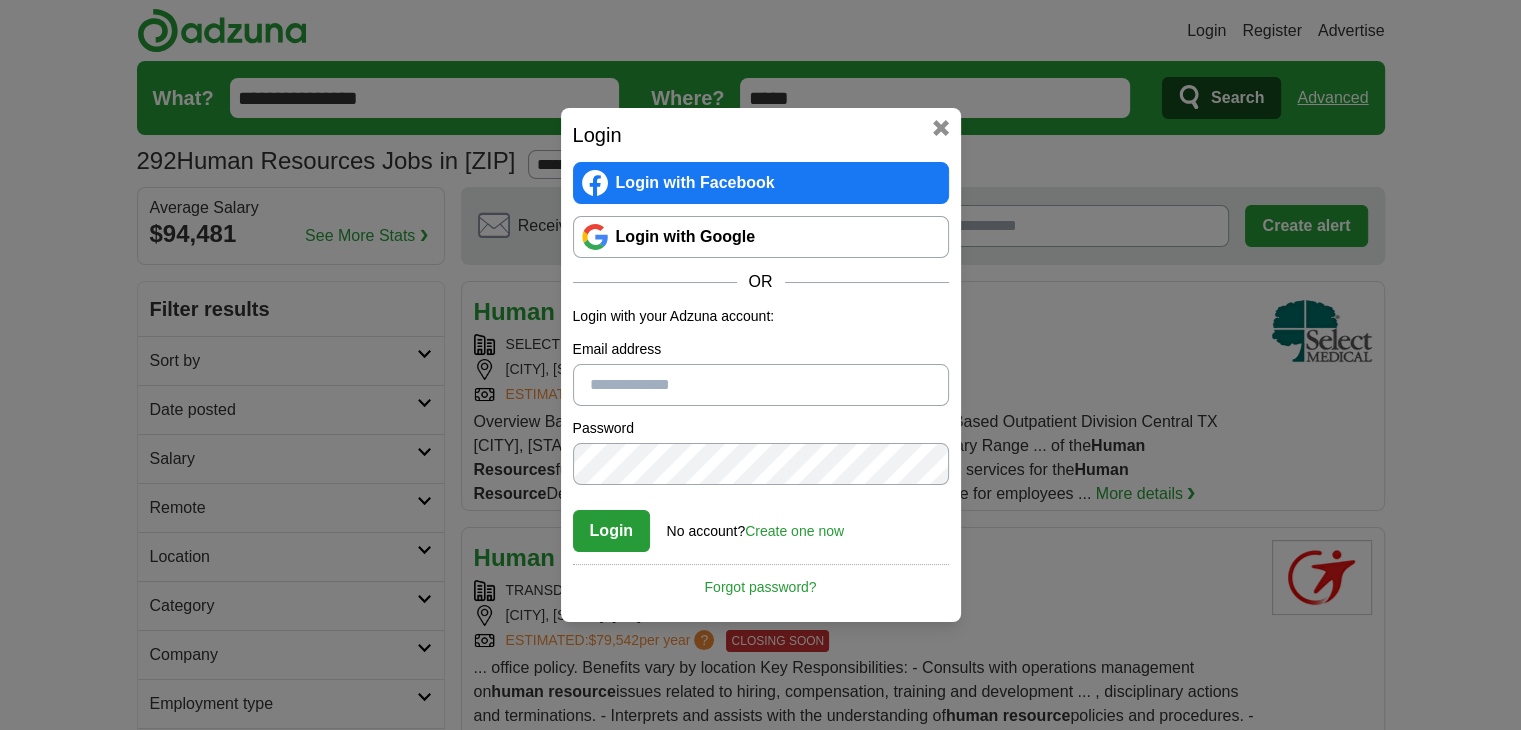 click on "Email address" at bounding box center (761, 385) 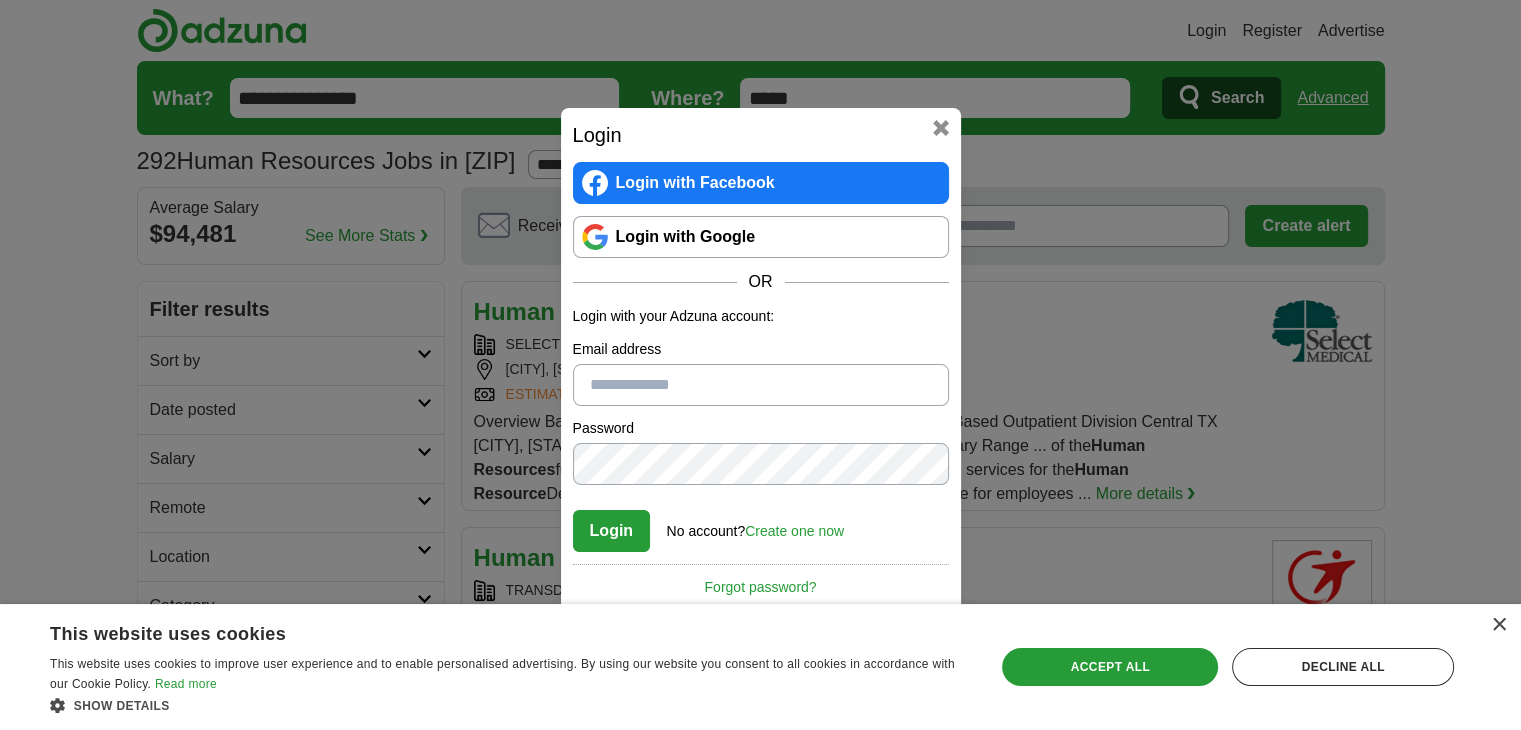 click at bounding box center [941, 128] 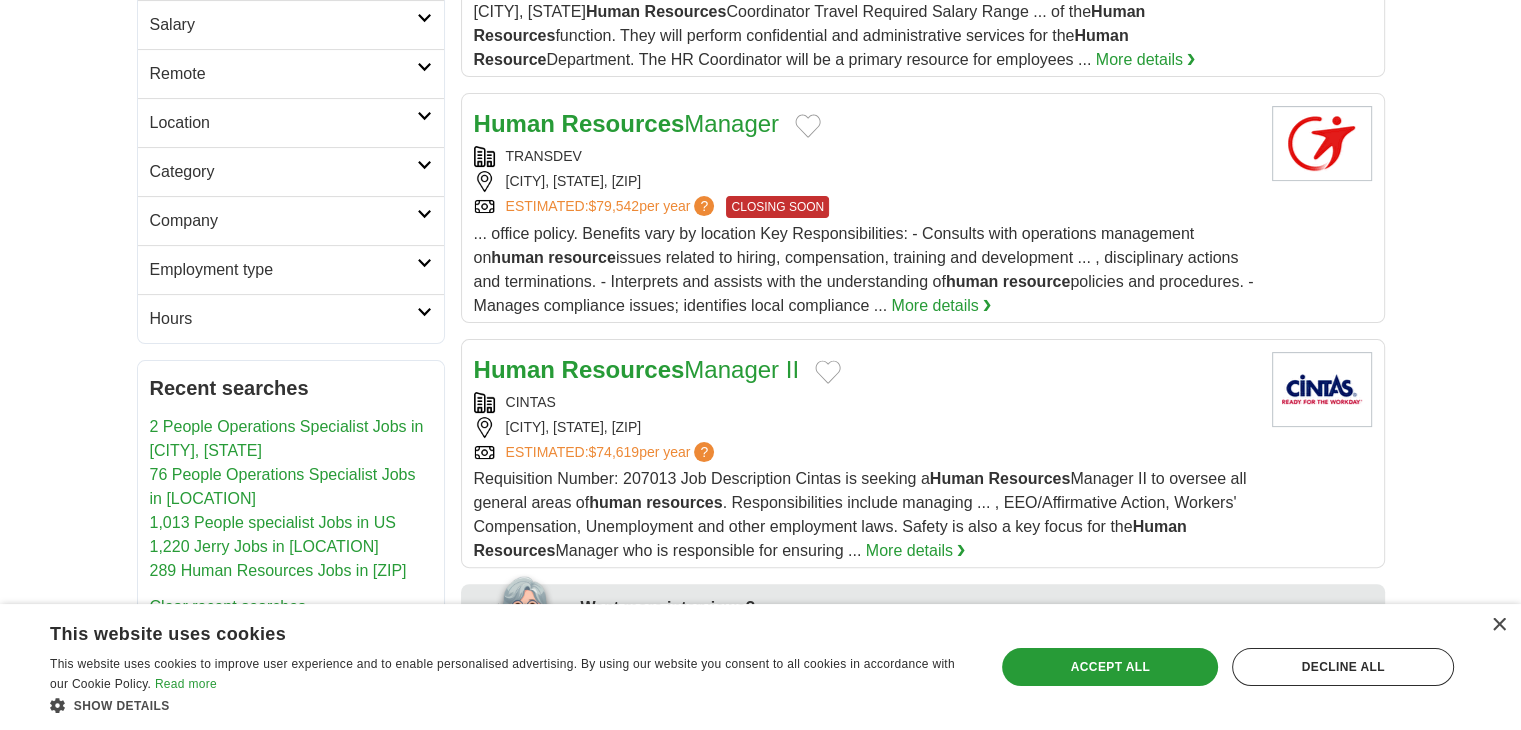 scroll, scrollTop: 400, scrollLeft: 0, axis: vertical 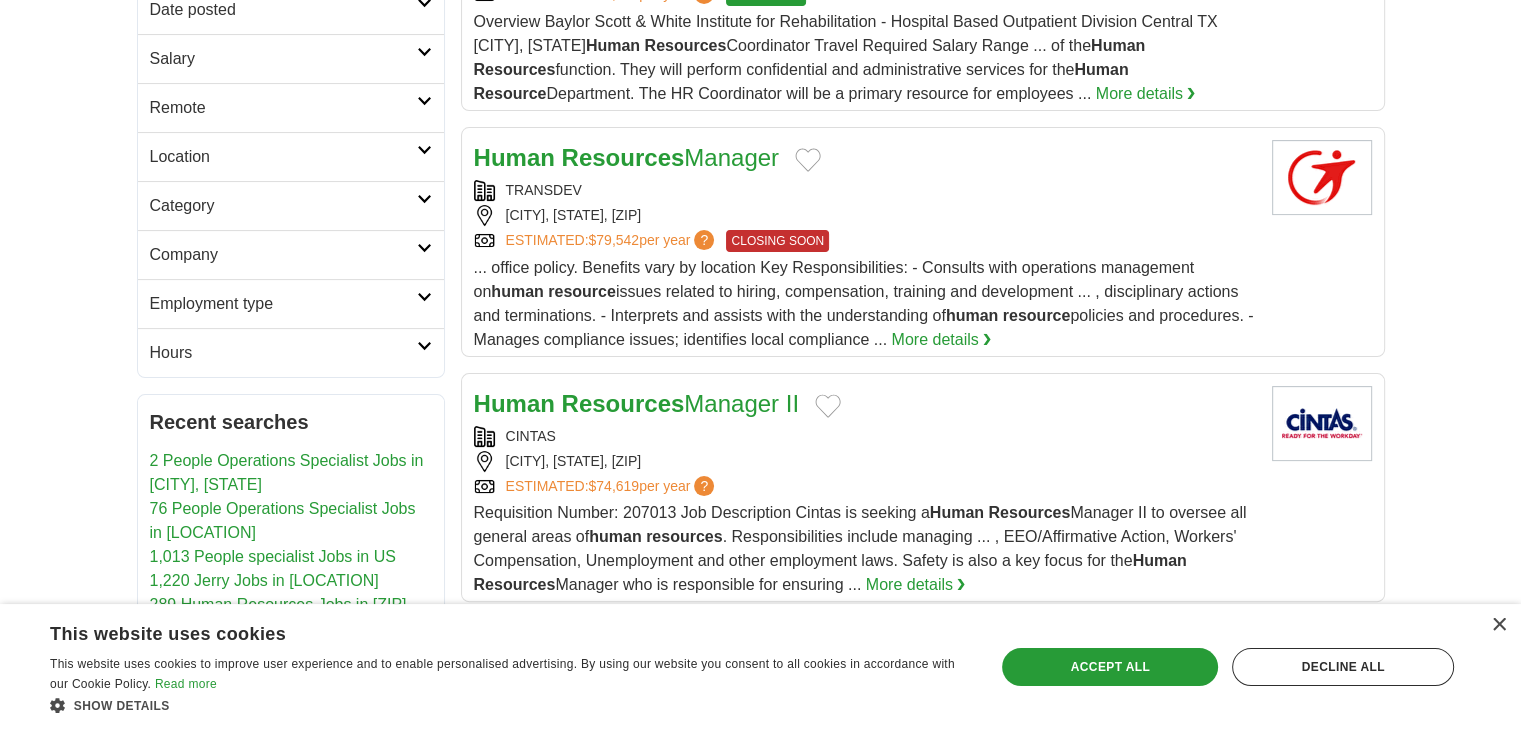 click on "Resources" at bounding box center (623, 157) 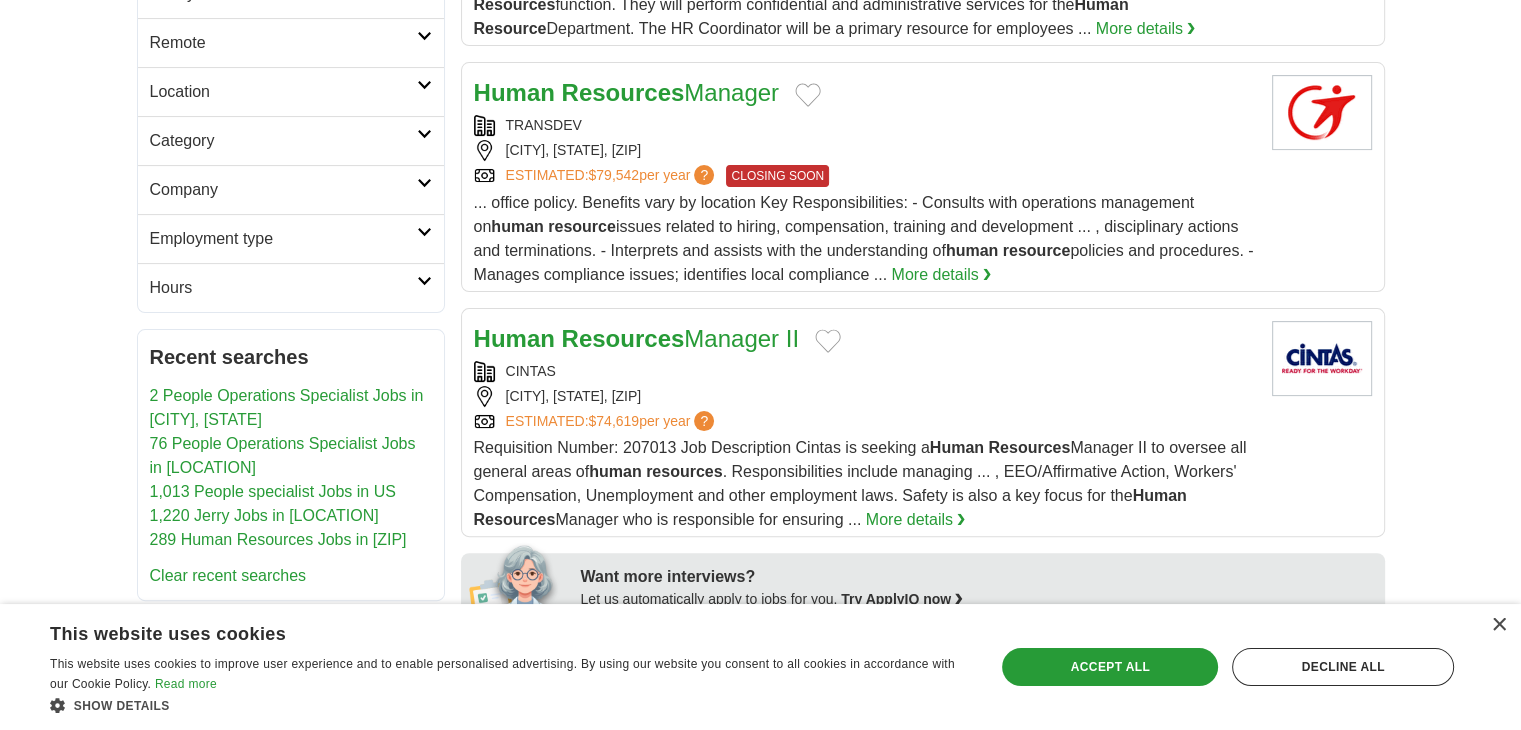 scroll, scrollTop: 500, scrollLeft: 0, axis: vertical 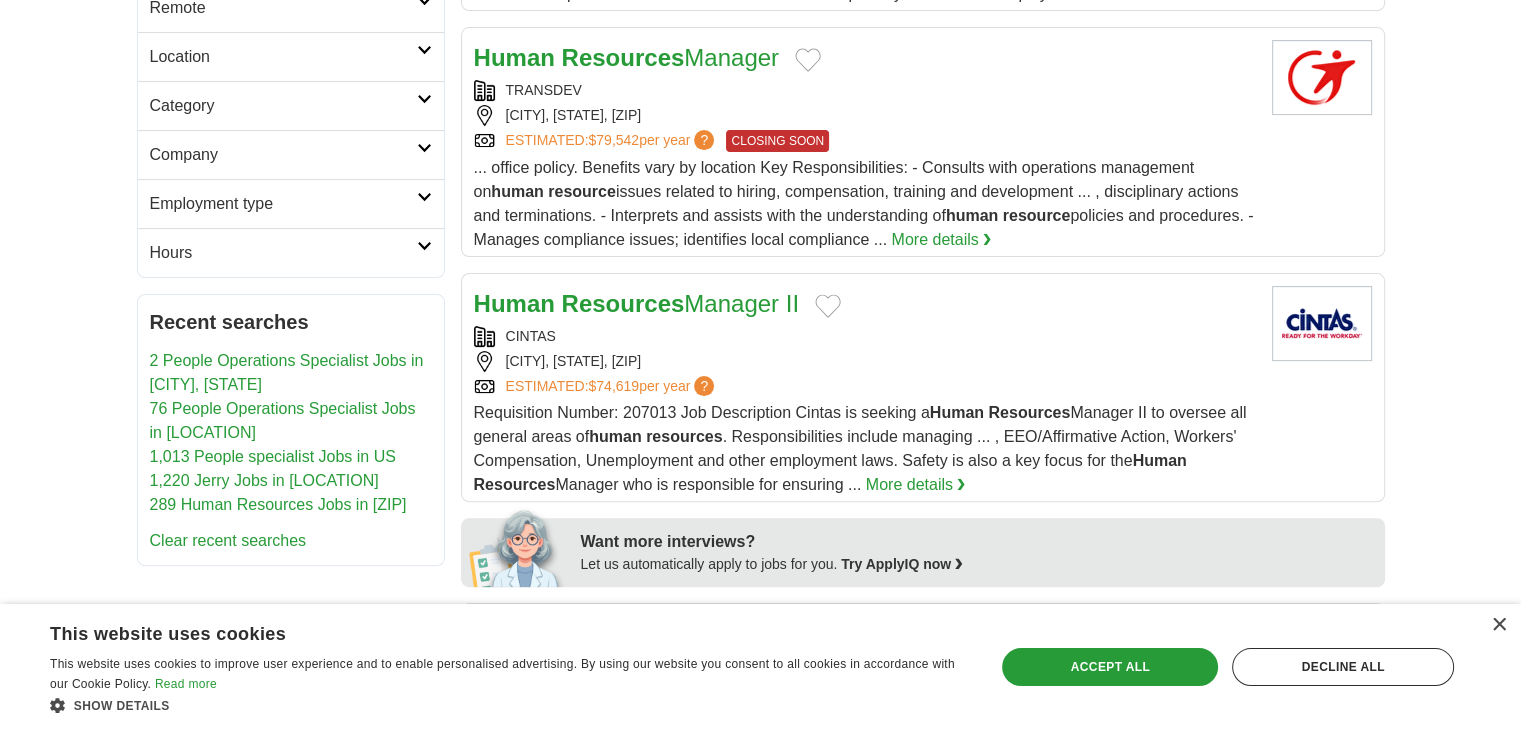 click on "Human   Resources  Manager II" at bounding box center [636, 303] 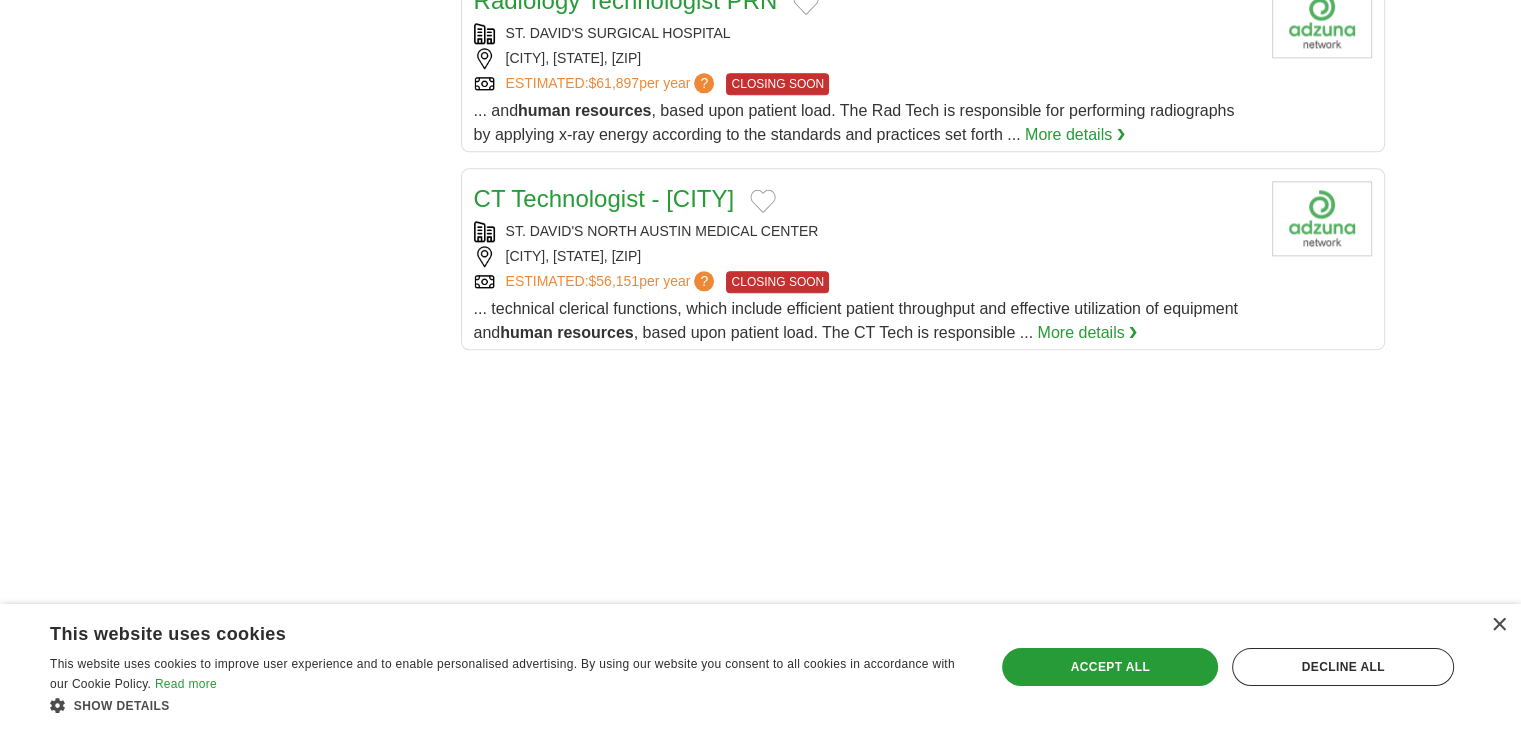 scroll, scrollTop: 2500, scrollLeft: 0, axis: vertical 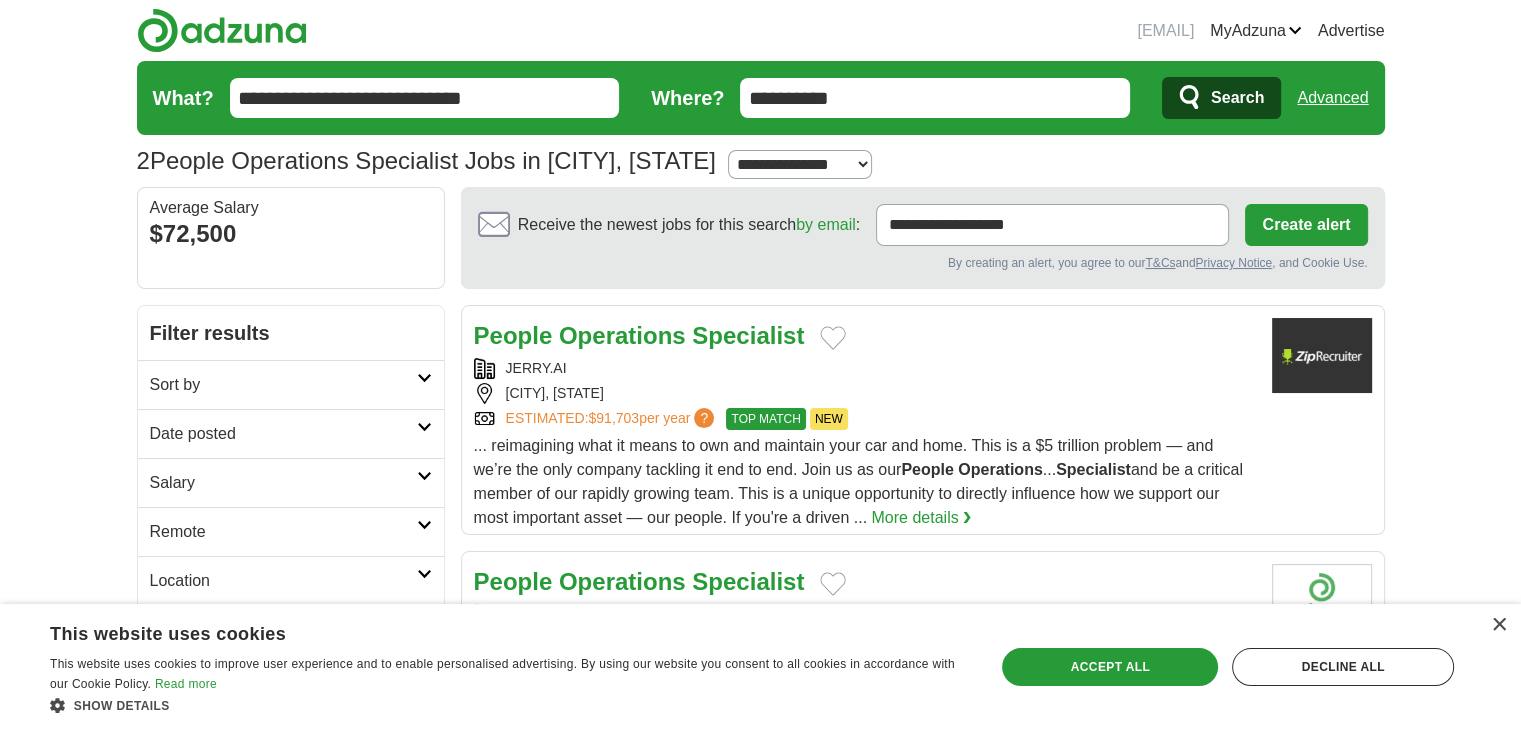 click at bounding box center [222, 30] 